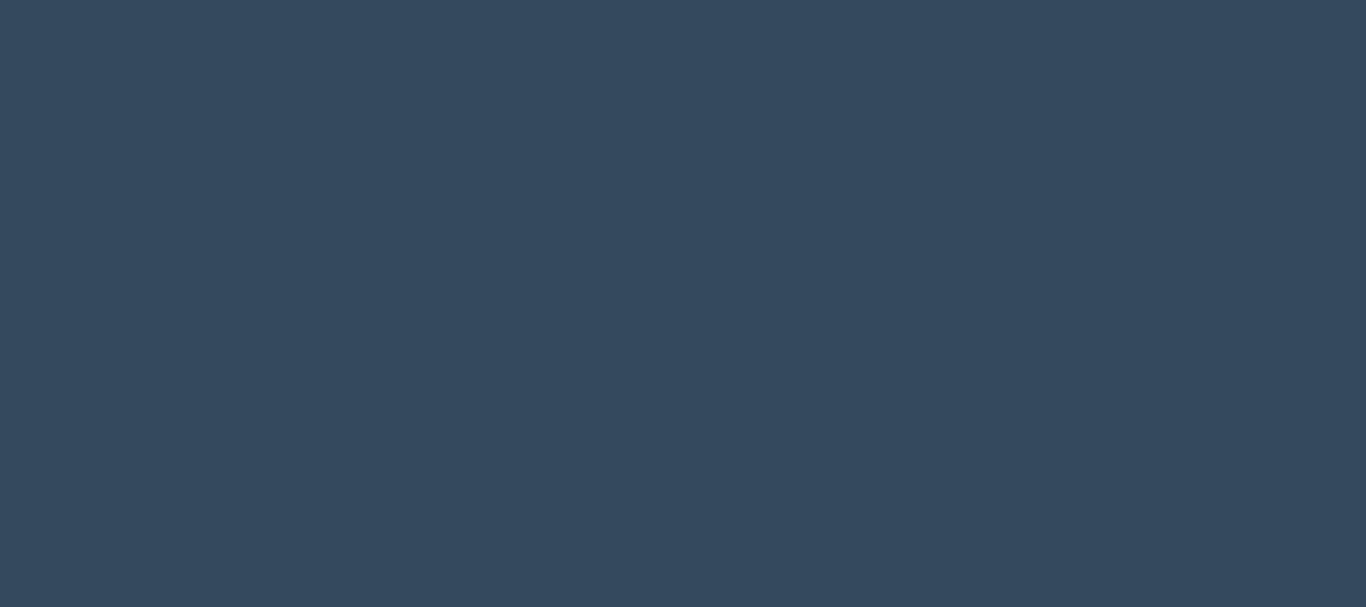 scroll, scrollTop: 0, scrollLeft: 0, axis: both 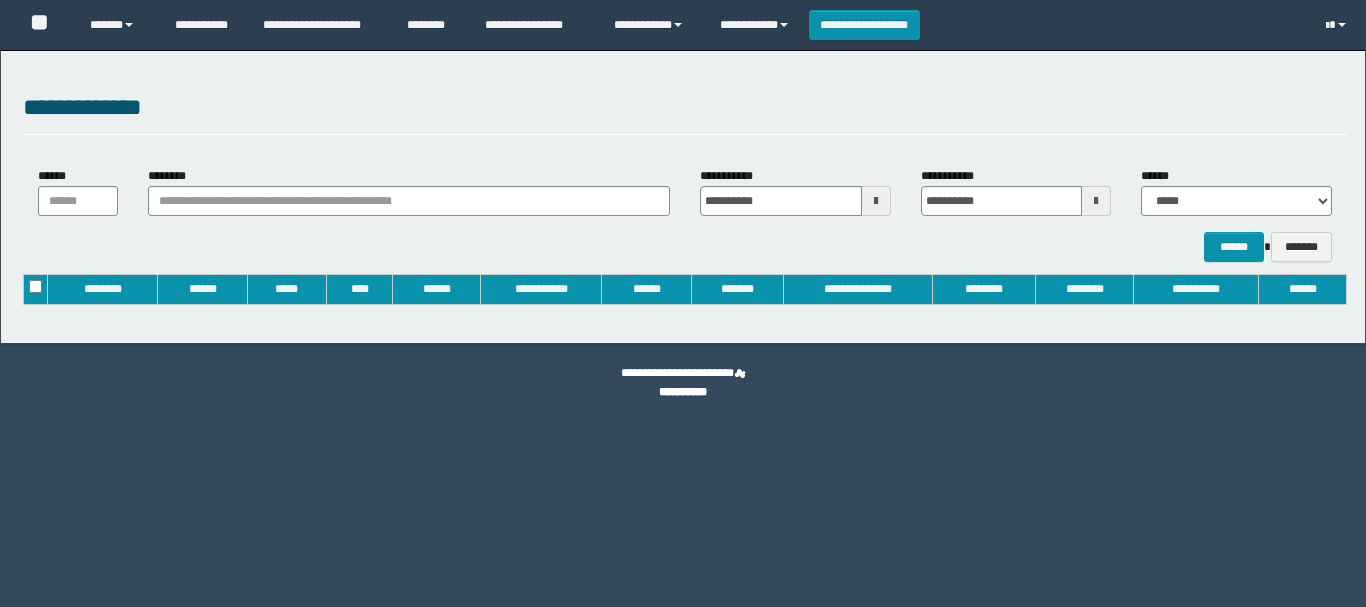 type on "**********" 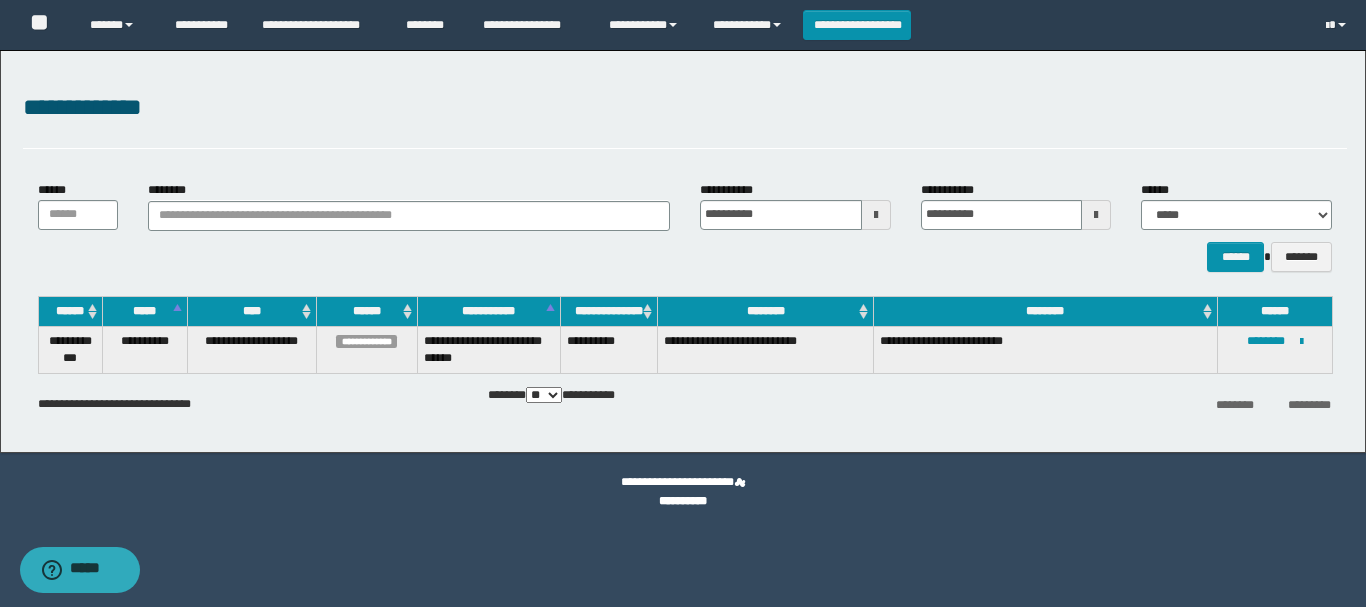 scroll, scrollTop: 0, scrollLeft: 0, axis: both 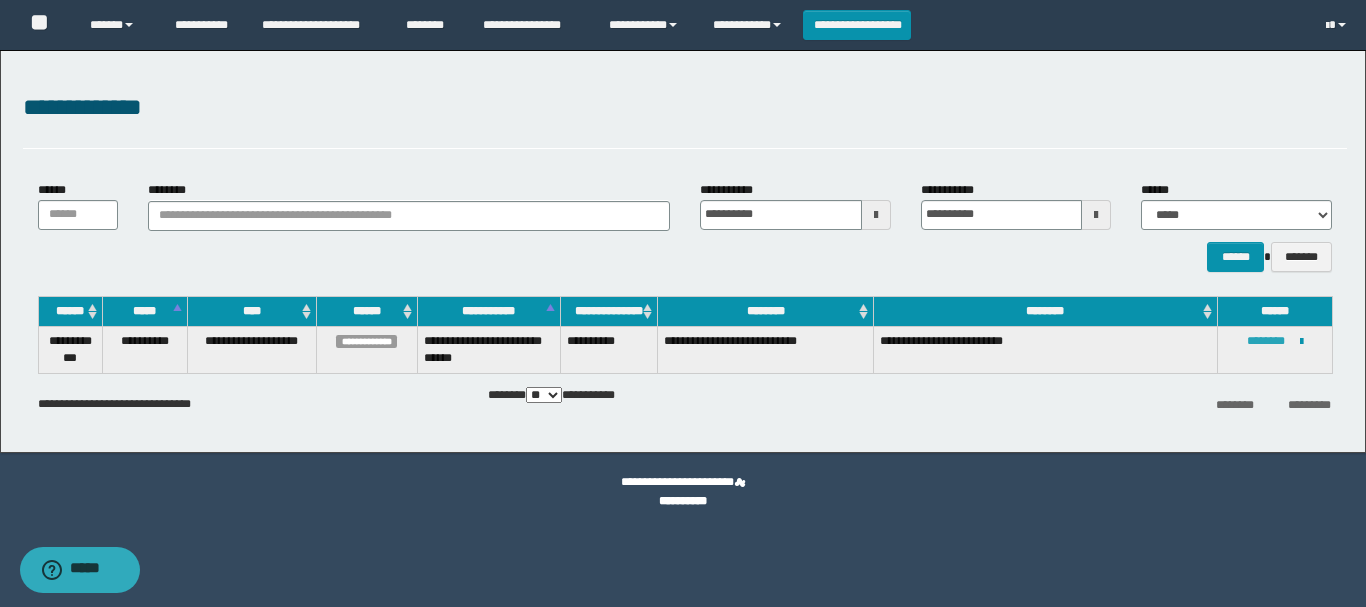 click on "********" at bounding box center (1266, 341) 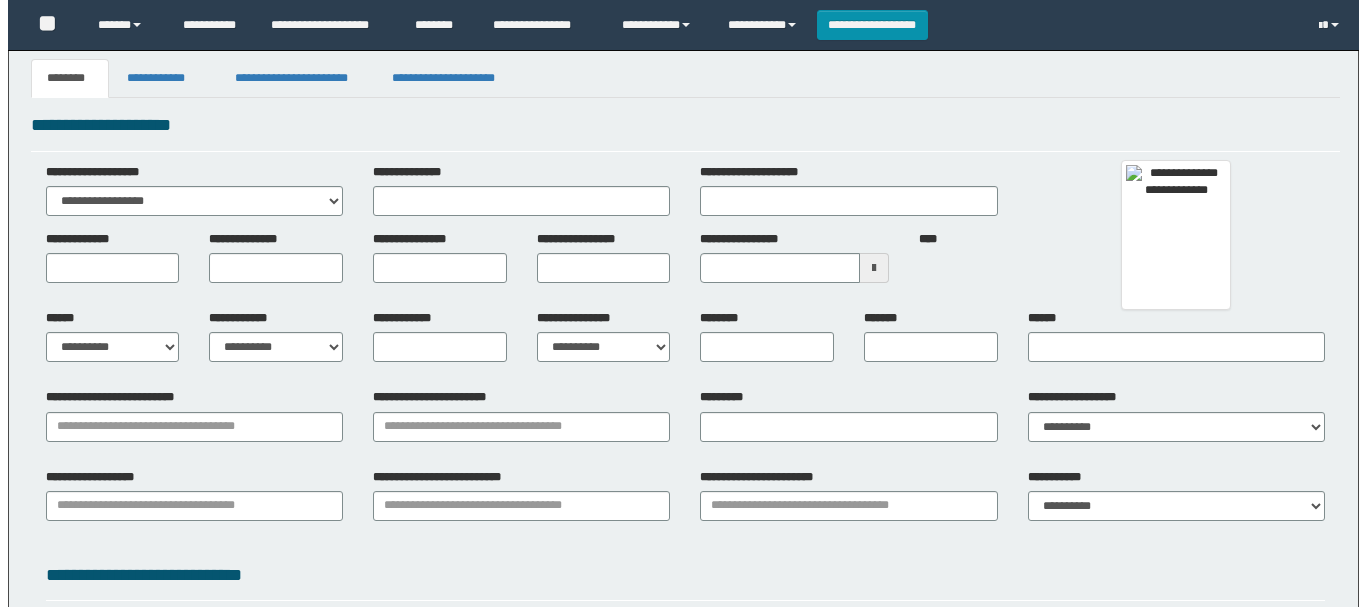 scroll, scrollTop: 0, scrollLeft: 0, axis: both 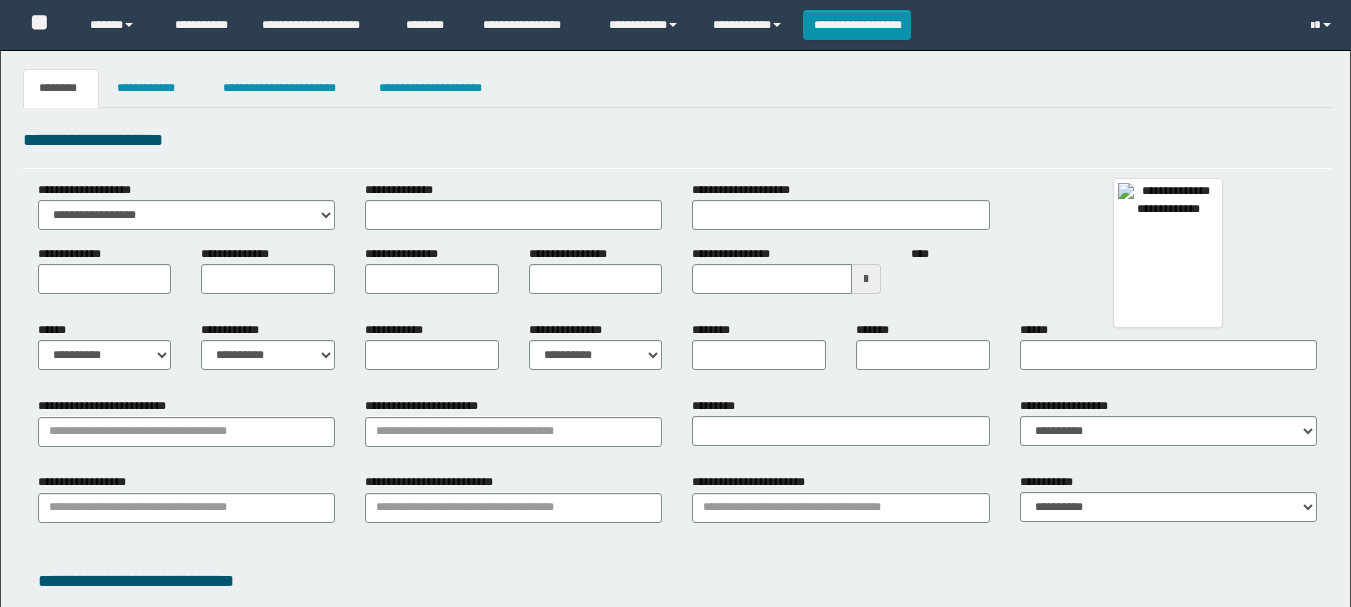 type 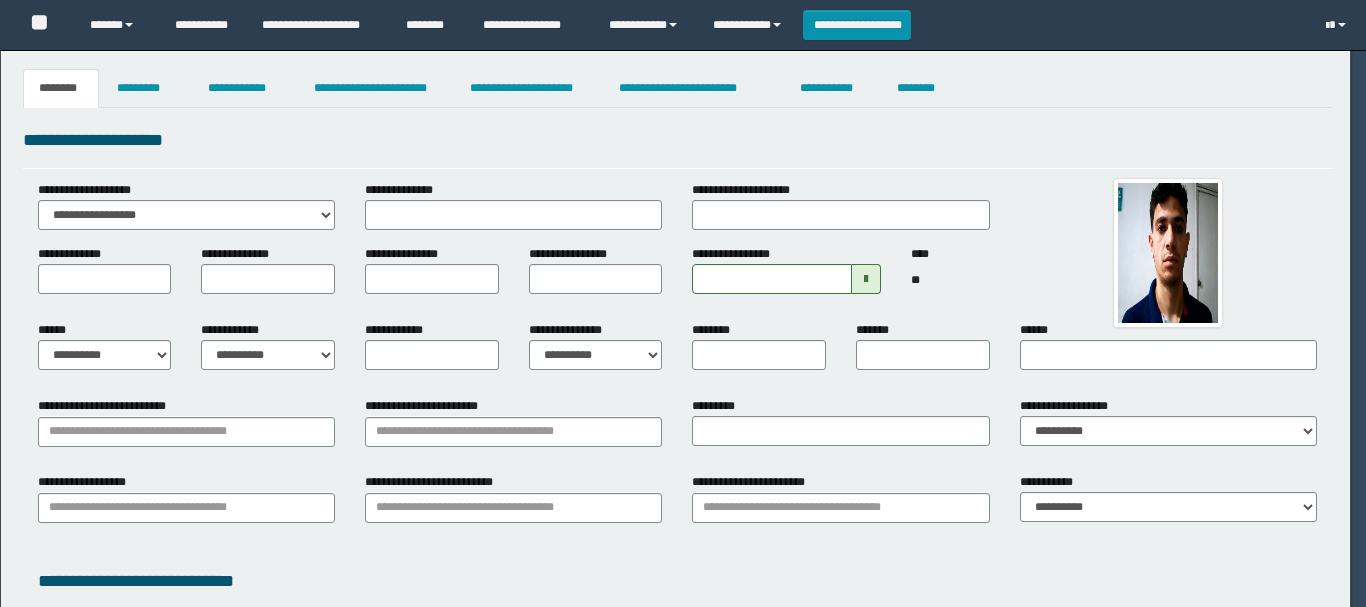 type on "**********" 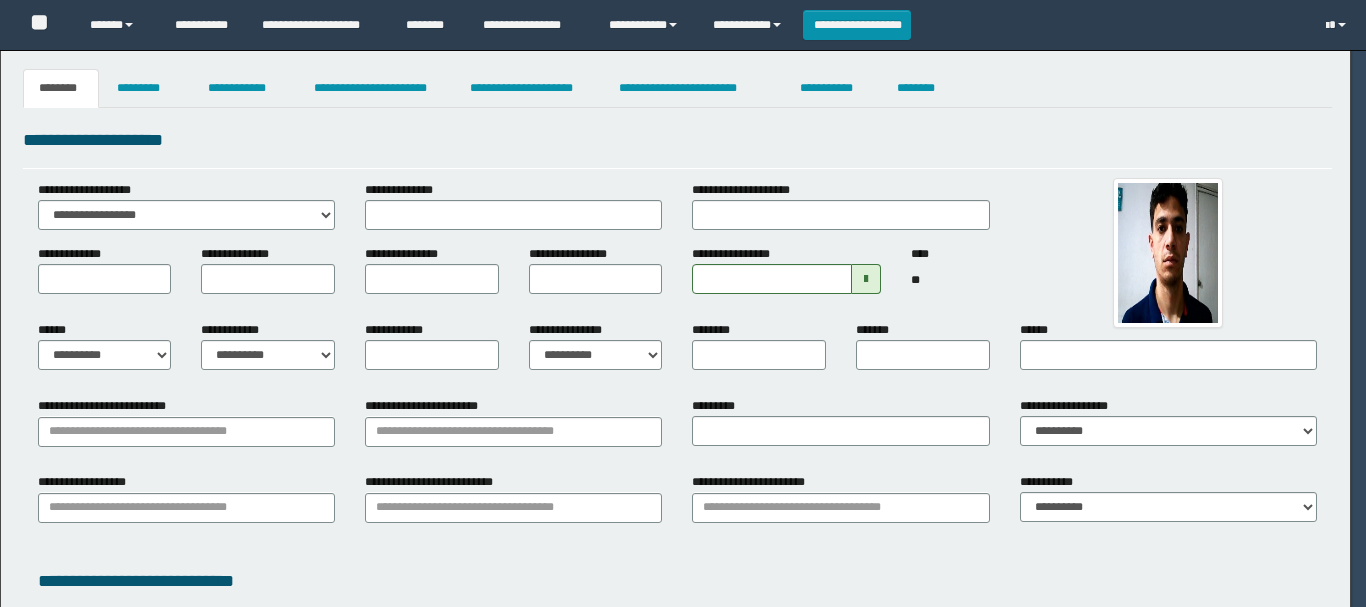 type on "********" 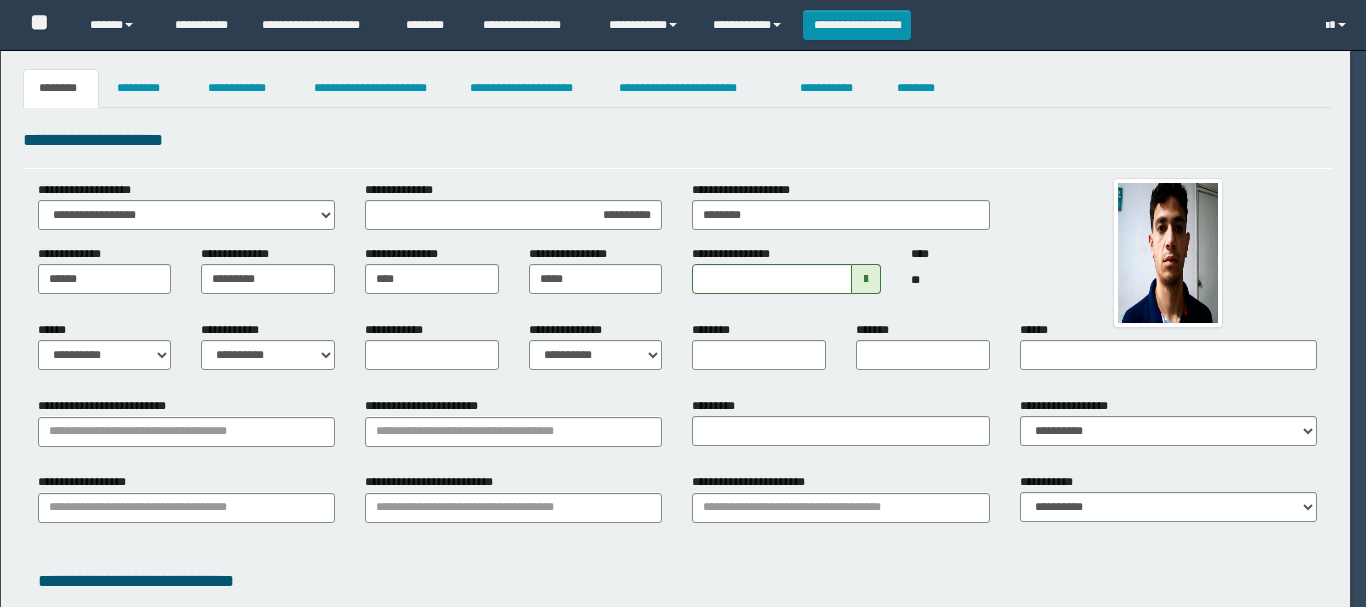 type on "**********" 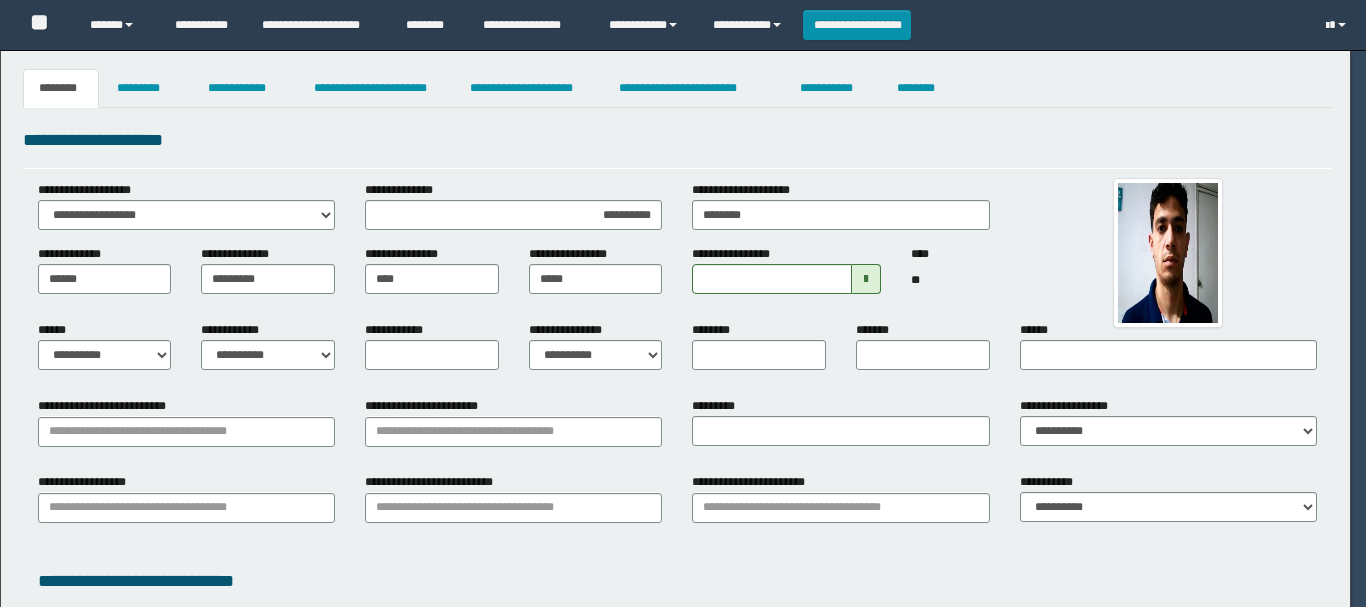 select on "*" 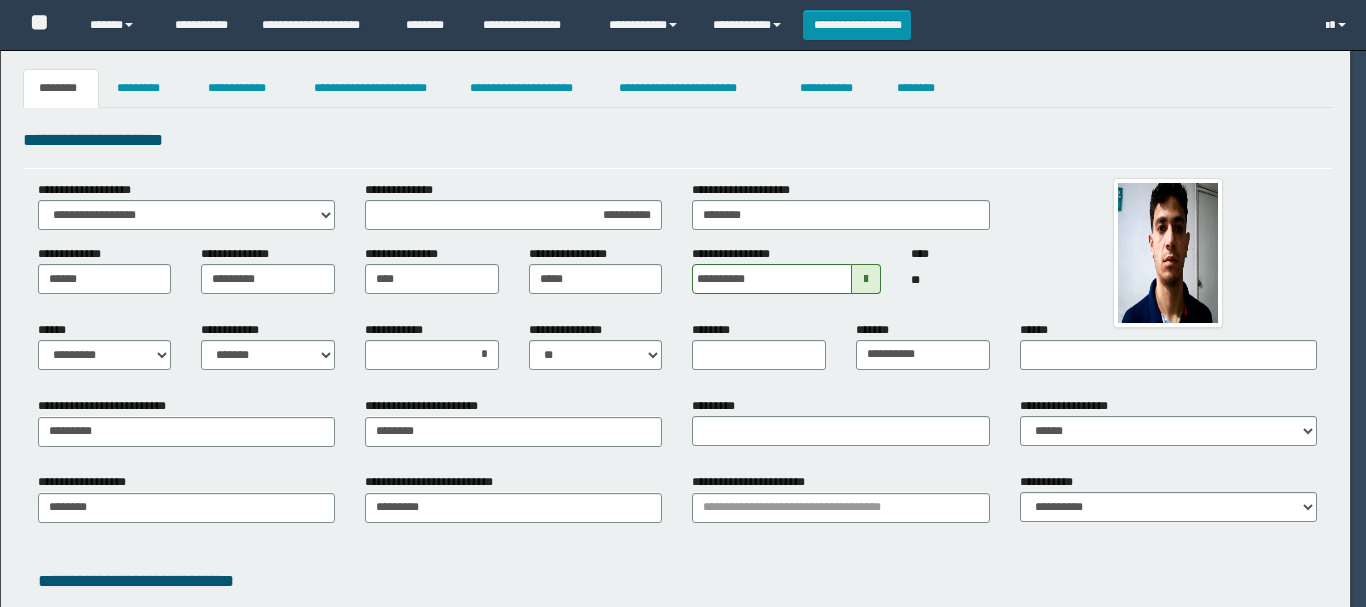 type on "********" 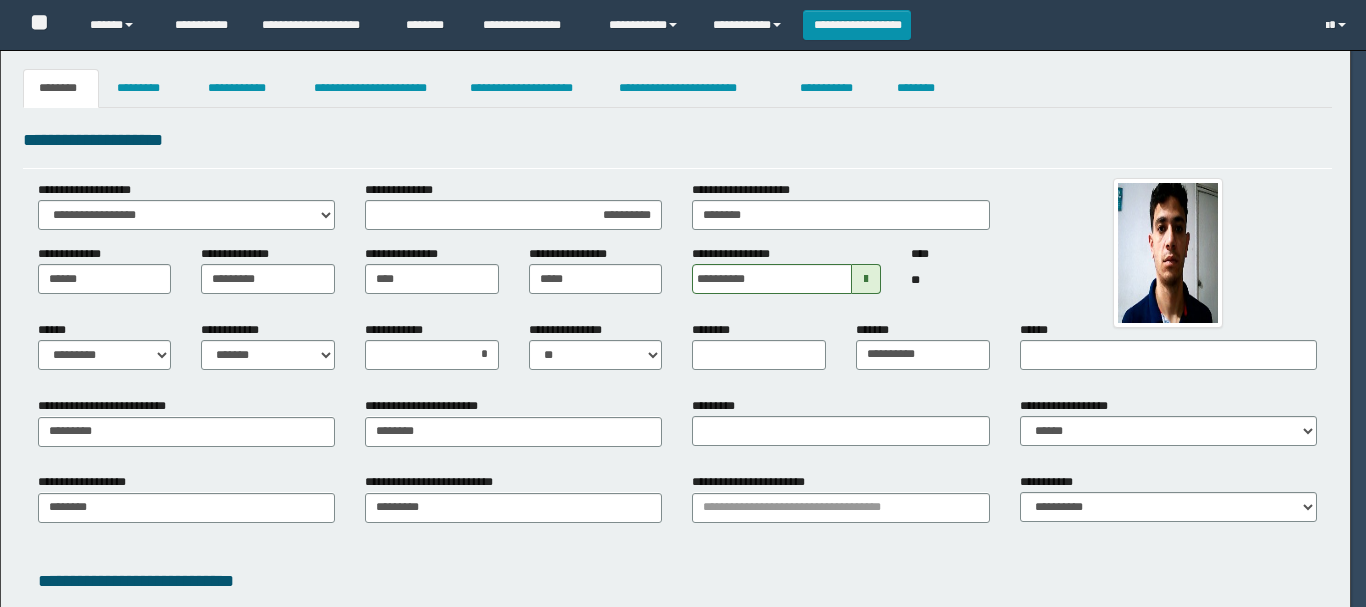 type on "********" 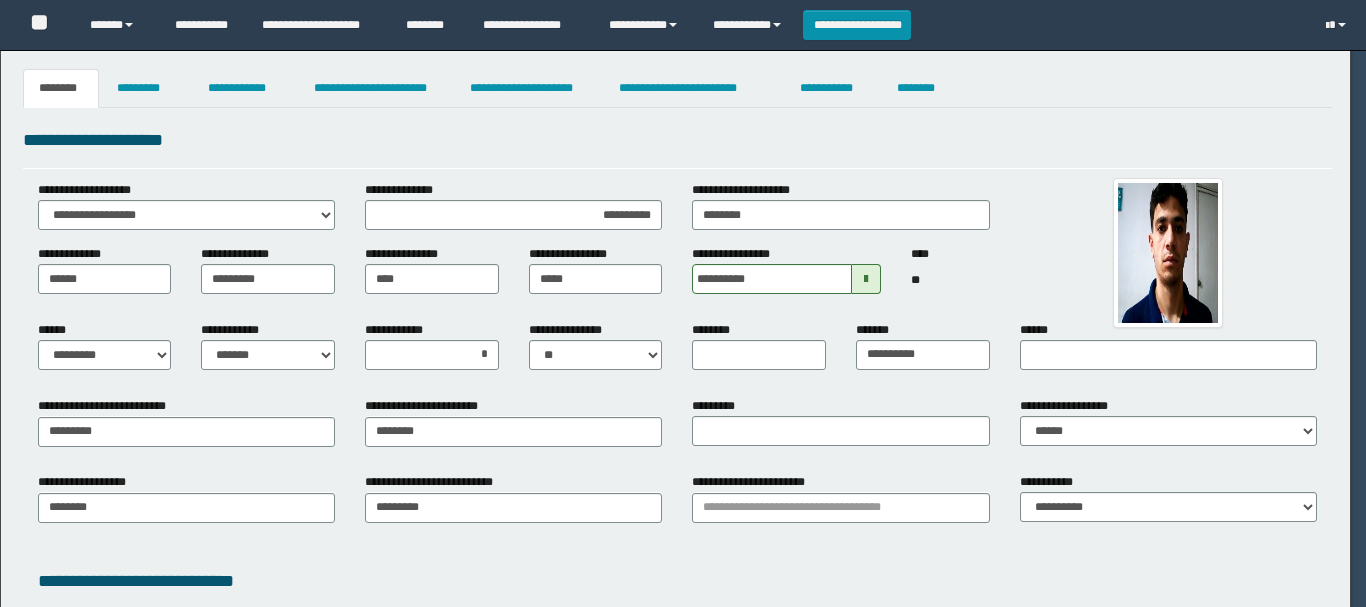 type on "********" 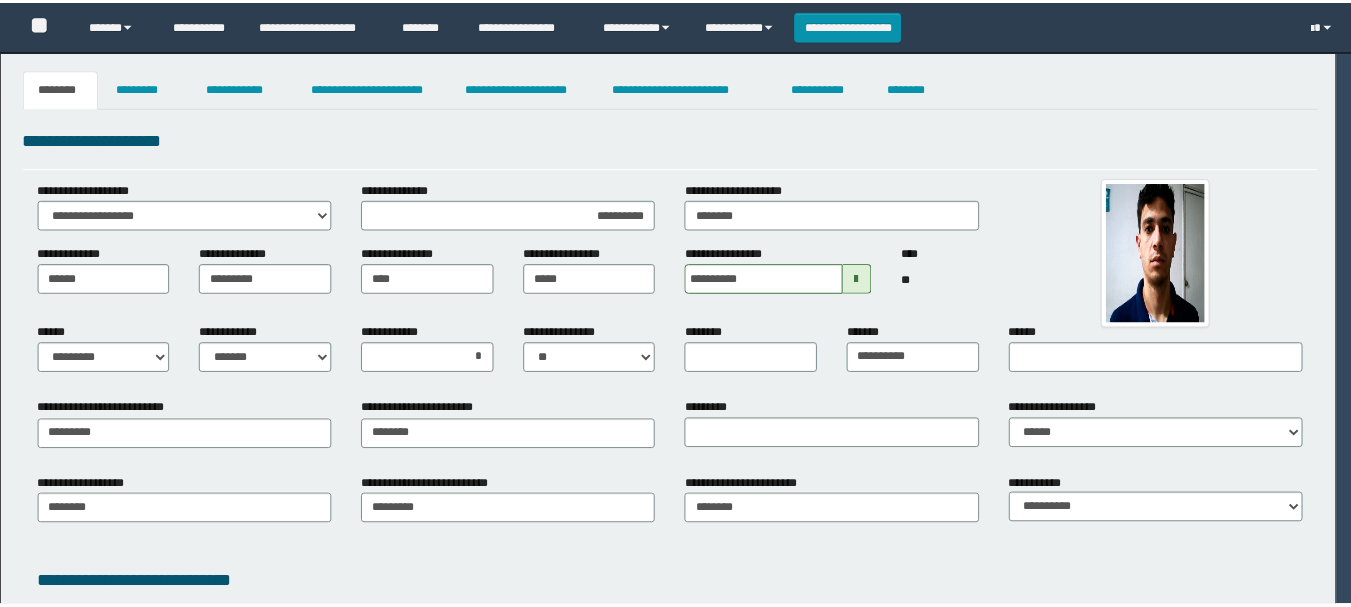 scroll, scrollTop: 0, scrollLeft: 0, axis: both 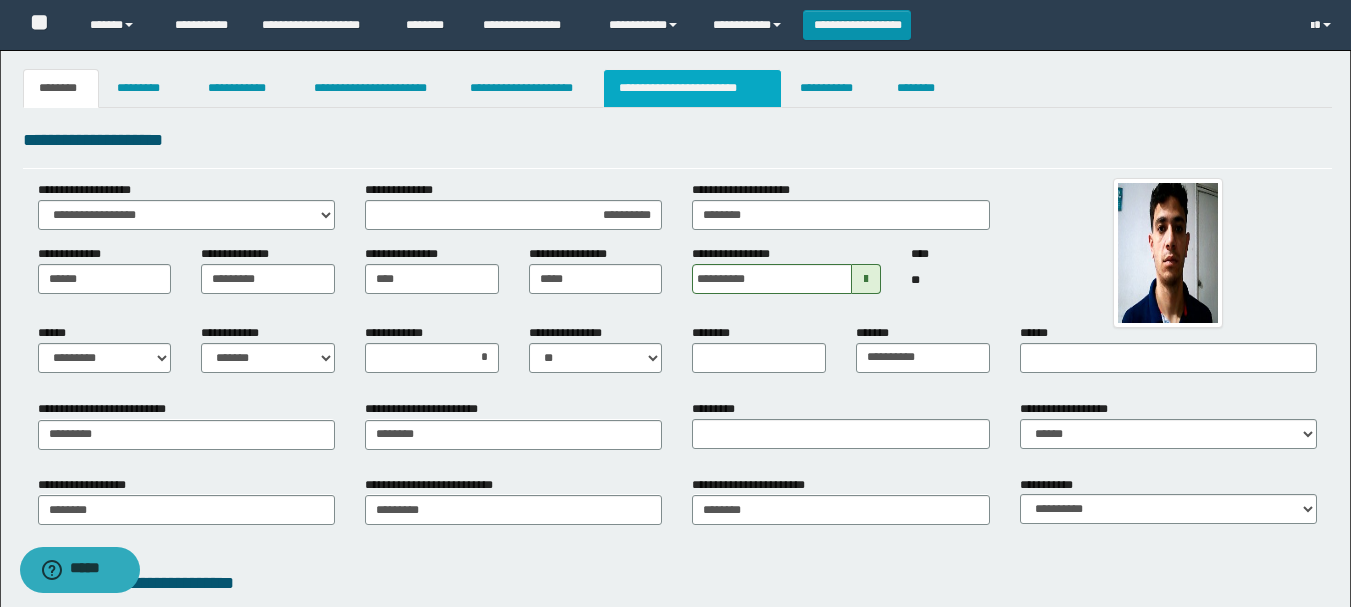 click on "**********" at bounding box center (693, 88) 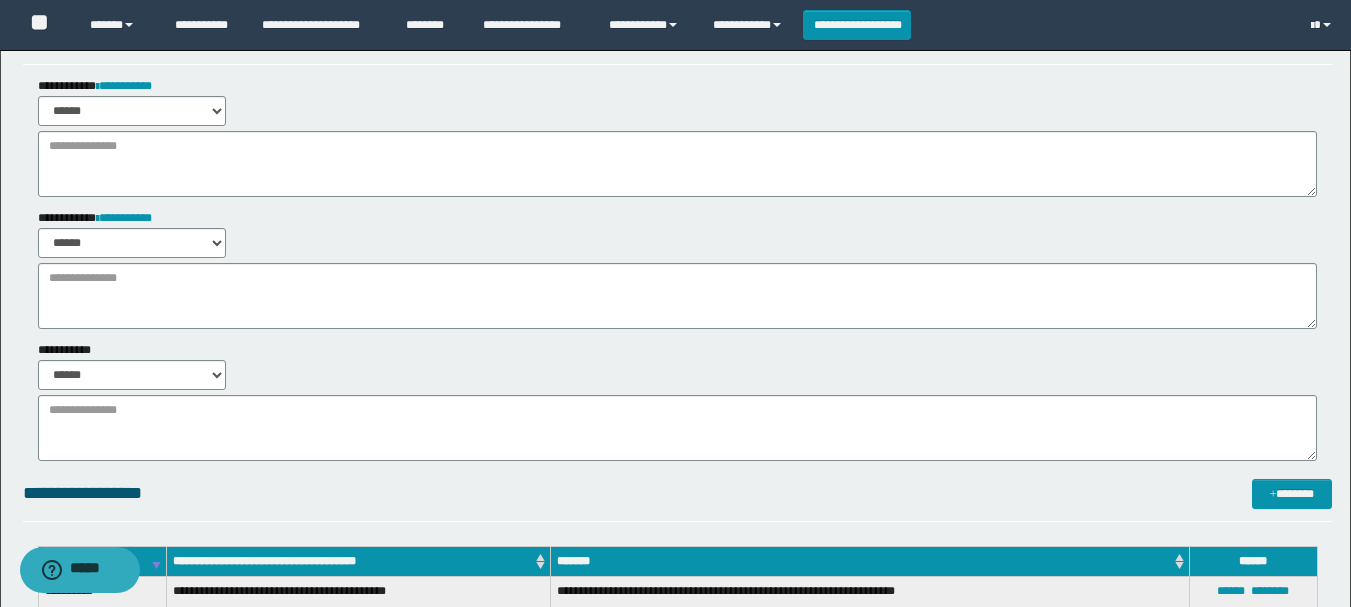scroll, scrollTop: 0, scrollLeft: 0, axis: both 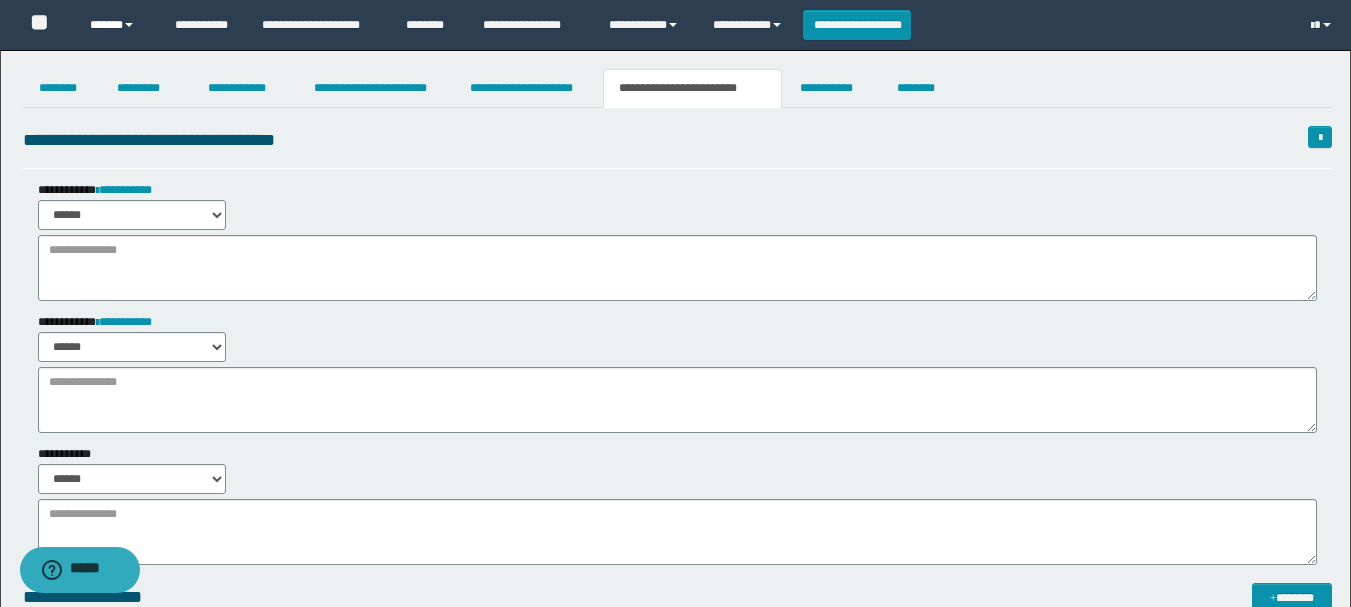 click on "******" at bounding box center [117, 25] 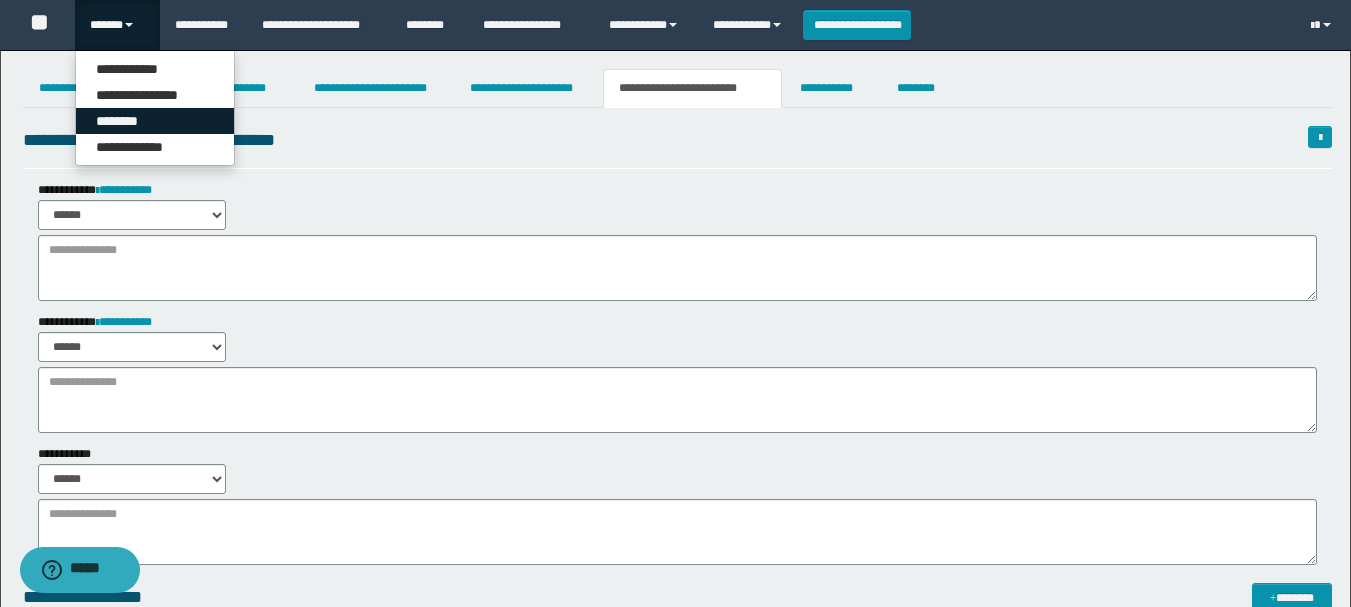 click on "********" at bounding box center (155, 121) 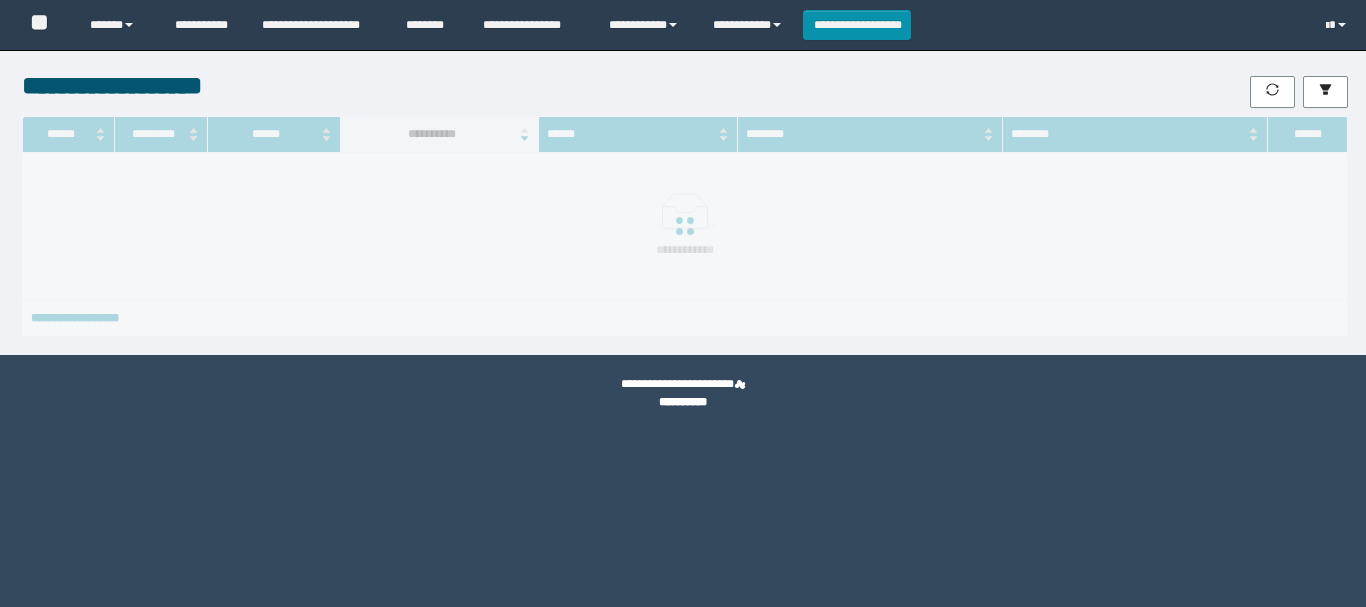 scroll, scrollTop: 0, scrollLeft: 0, axis: both 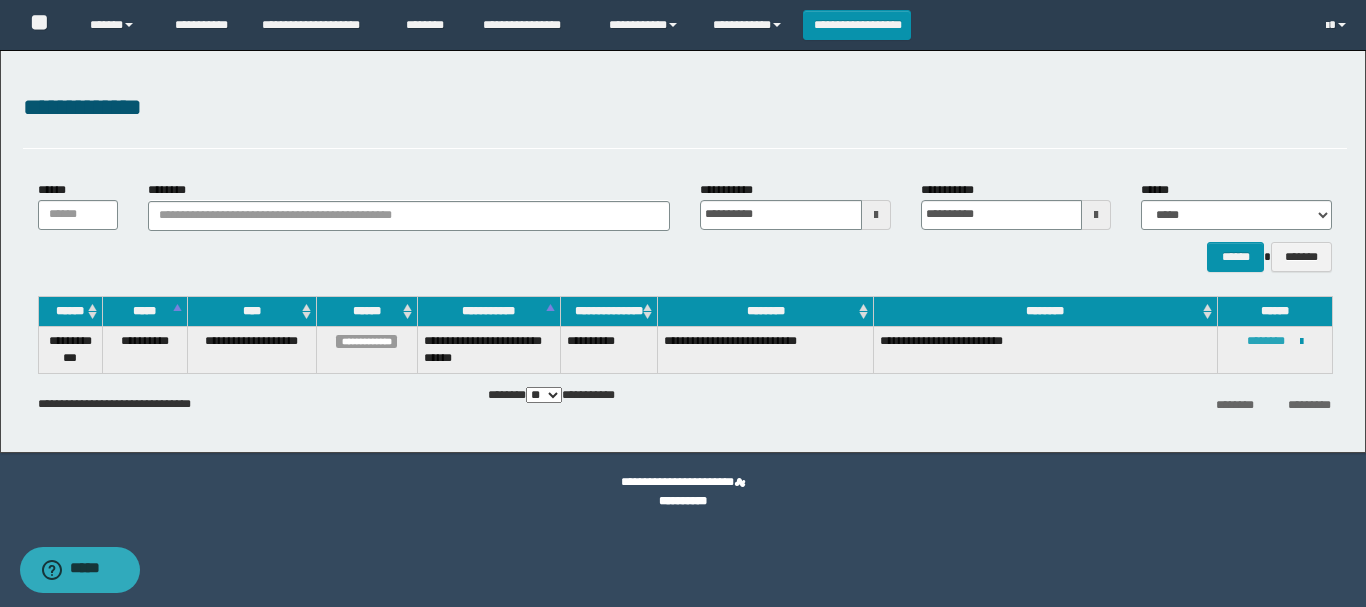 click on "********" at bounding box center [1266, 341] 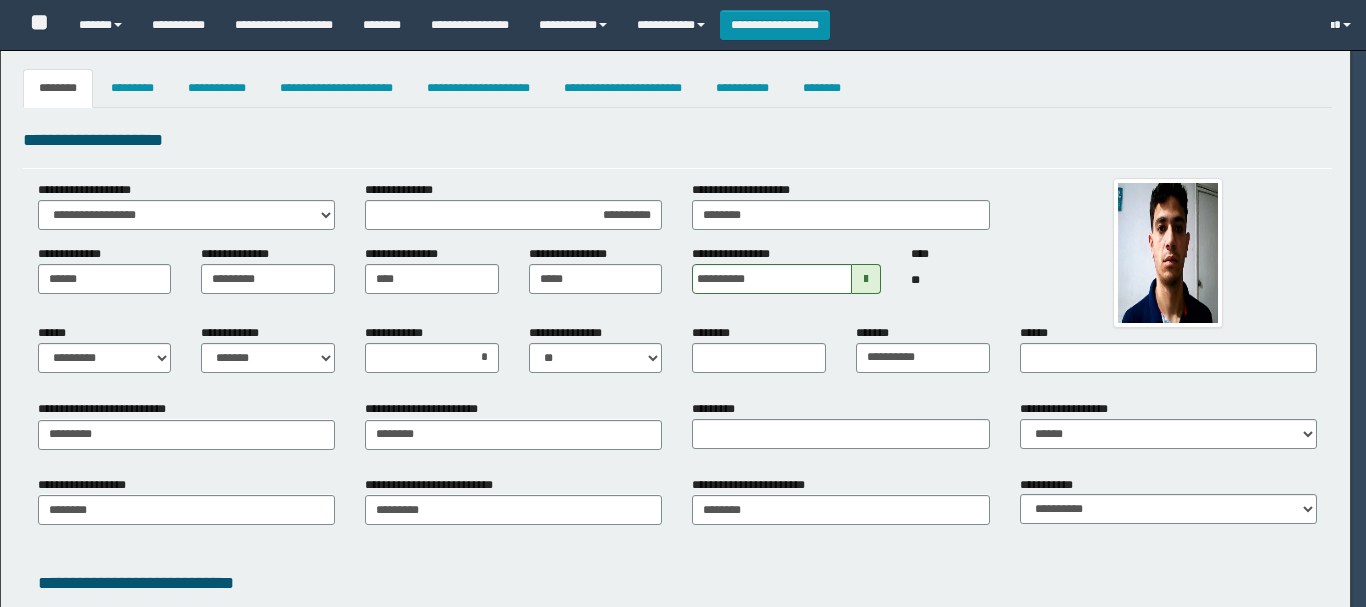 select on "*" 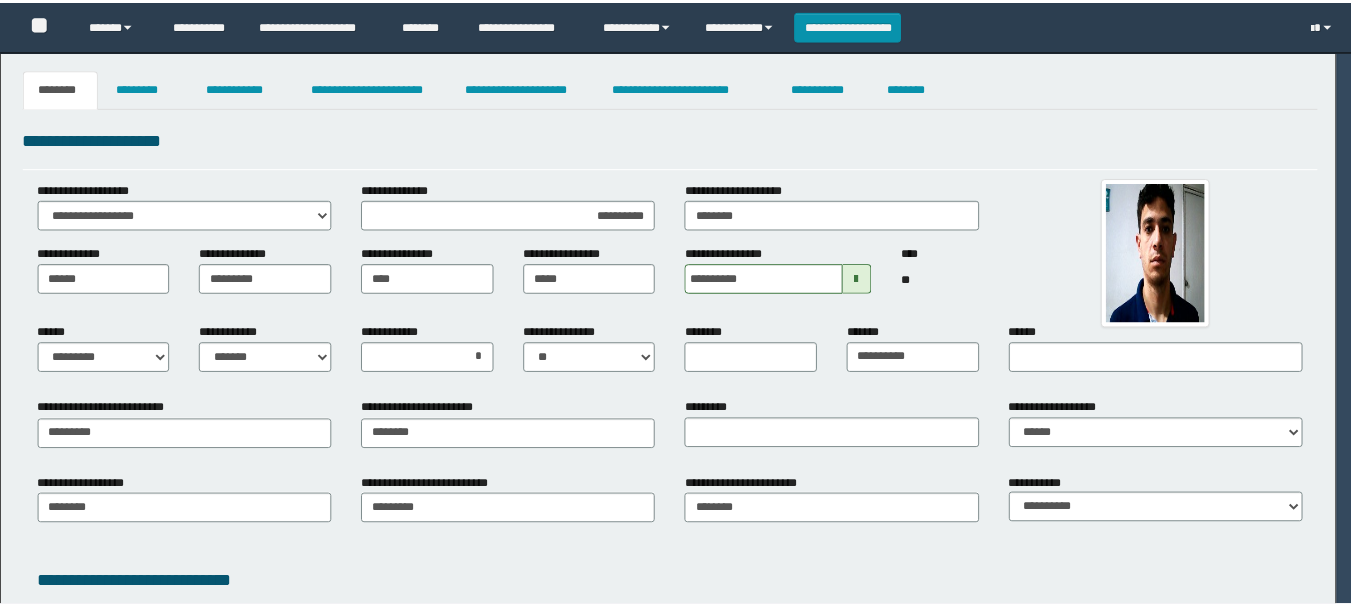 scroll, scrollTop: 0, scrollLeft: 0, axis: both 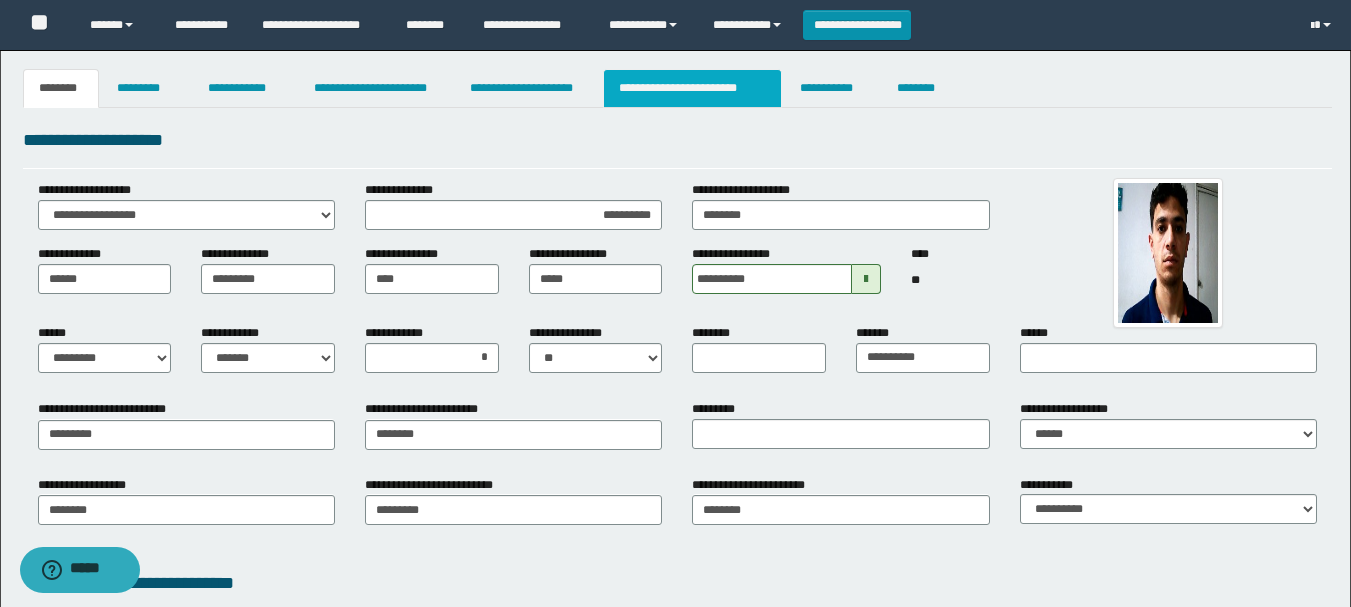 click on "**********" at bounding box center (693, 88) 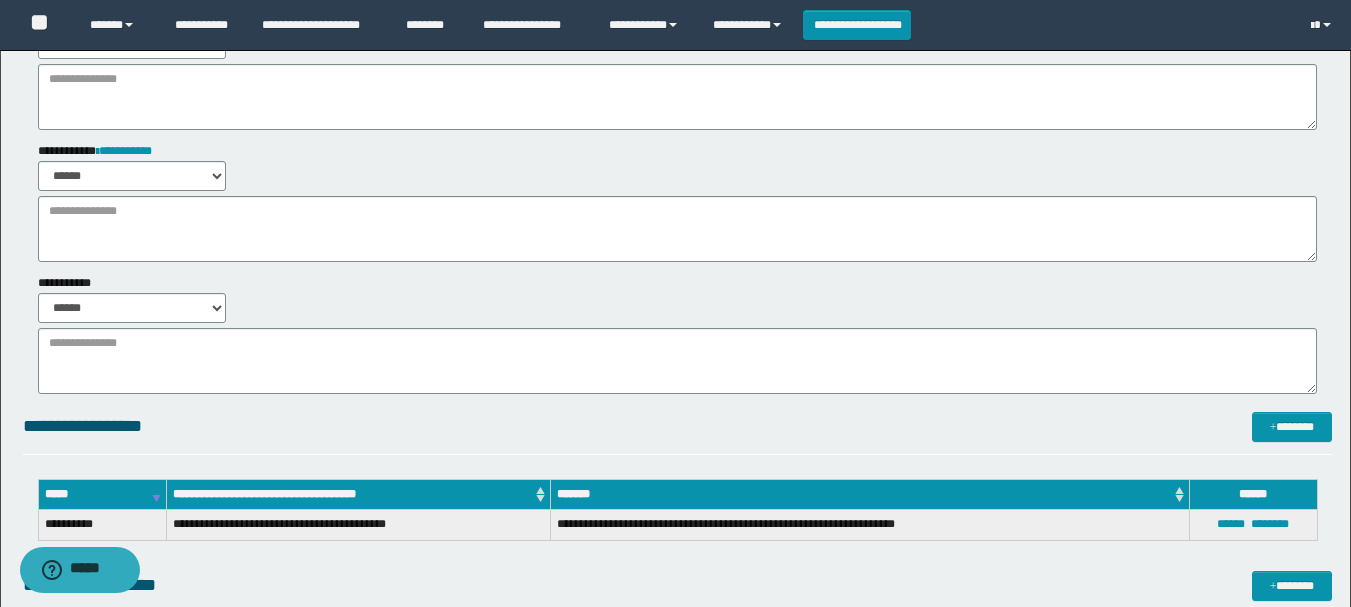 scroll, scrollTop: 300, scrollLeft: 0, axis: vertical 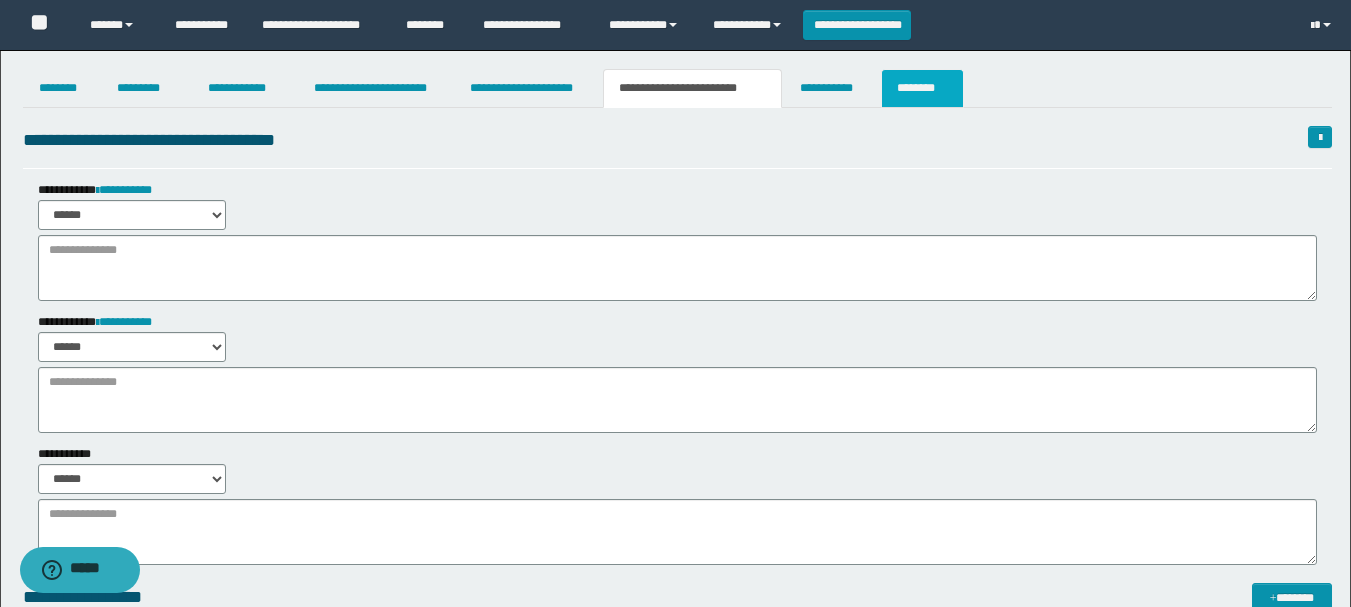 click on "********" at bounding box center (922, 88) 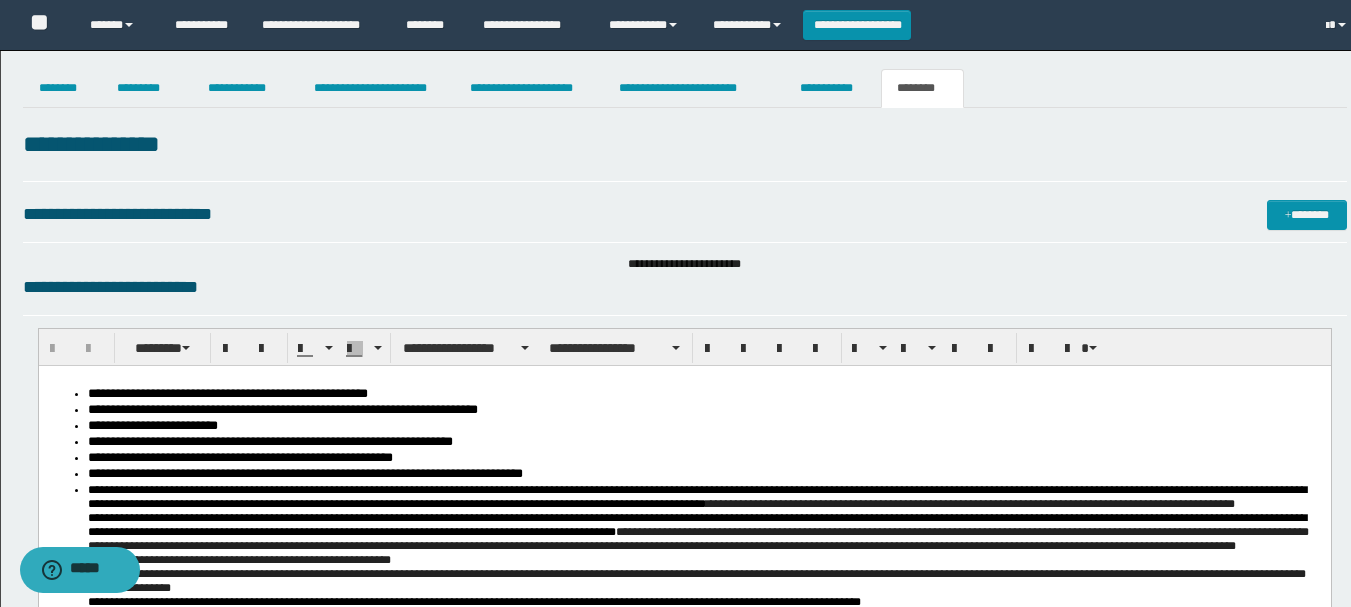scroll, scrollTop: 0, scrollLeft: 0, axis: both 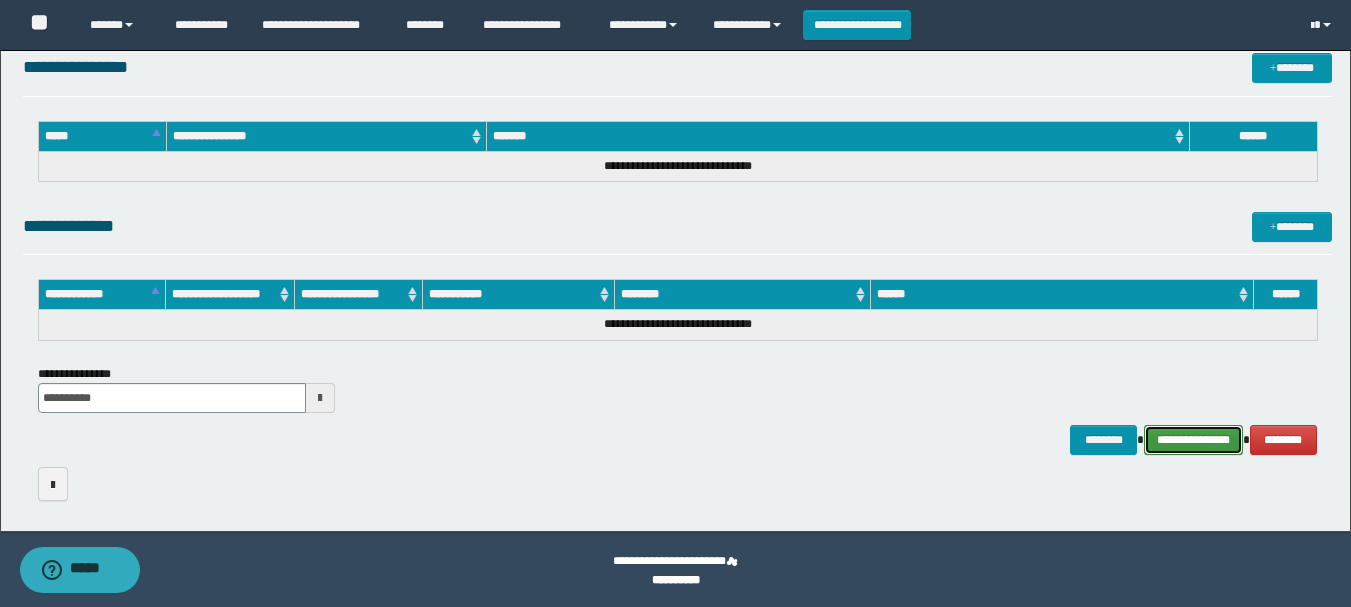 drag, startPoint x: 1206, startPoint y: 441, endPoint x: 1013, endPoint y: 365, distance: 207.42468 